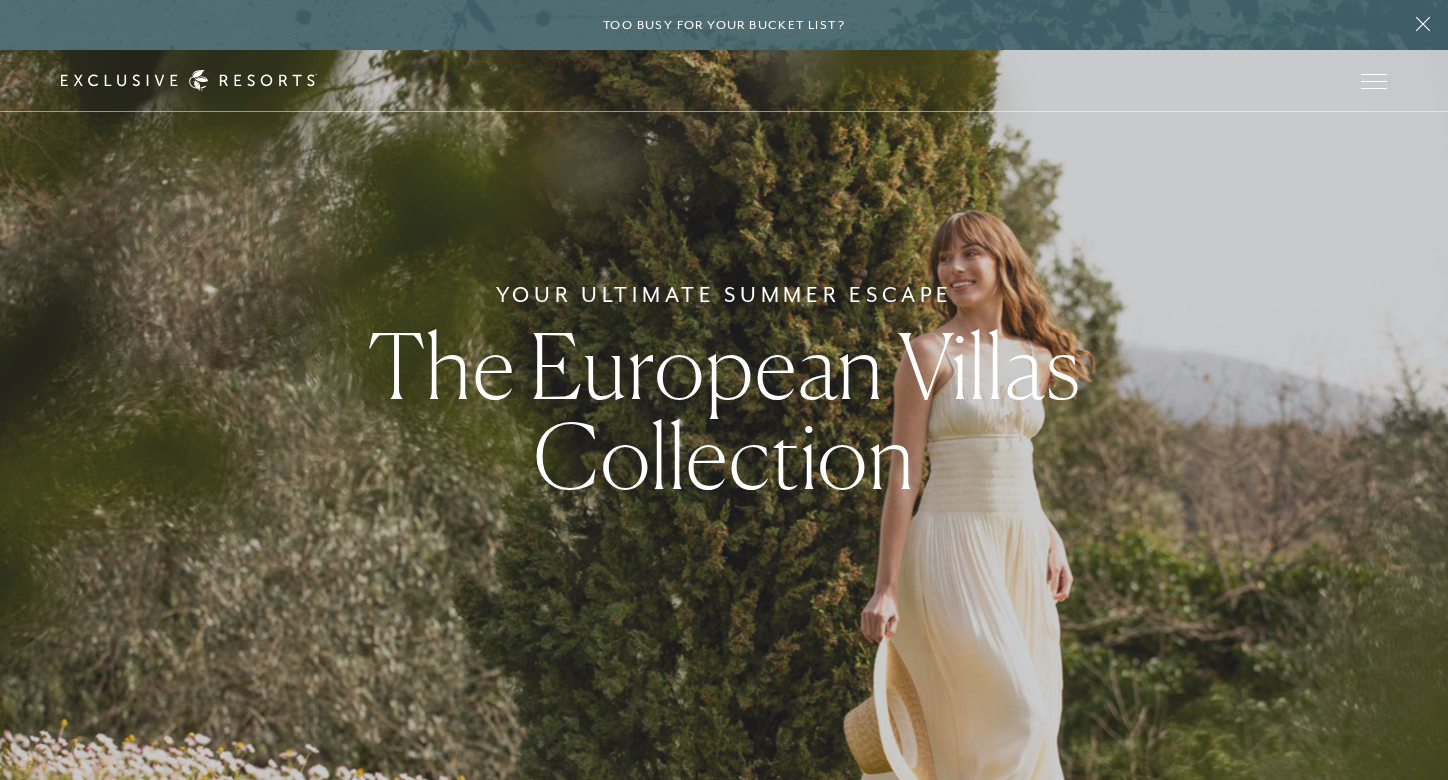 scroll, scrollTop: 0, scrollLeft: 0, axis: both 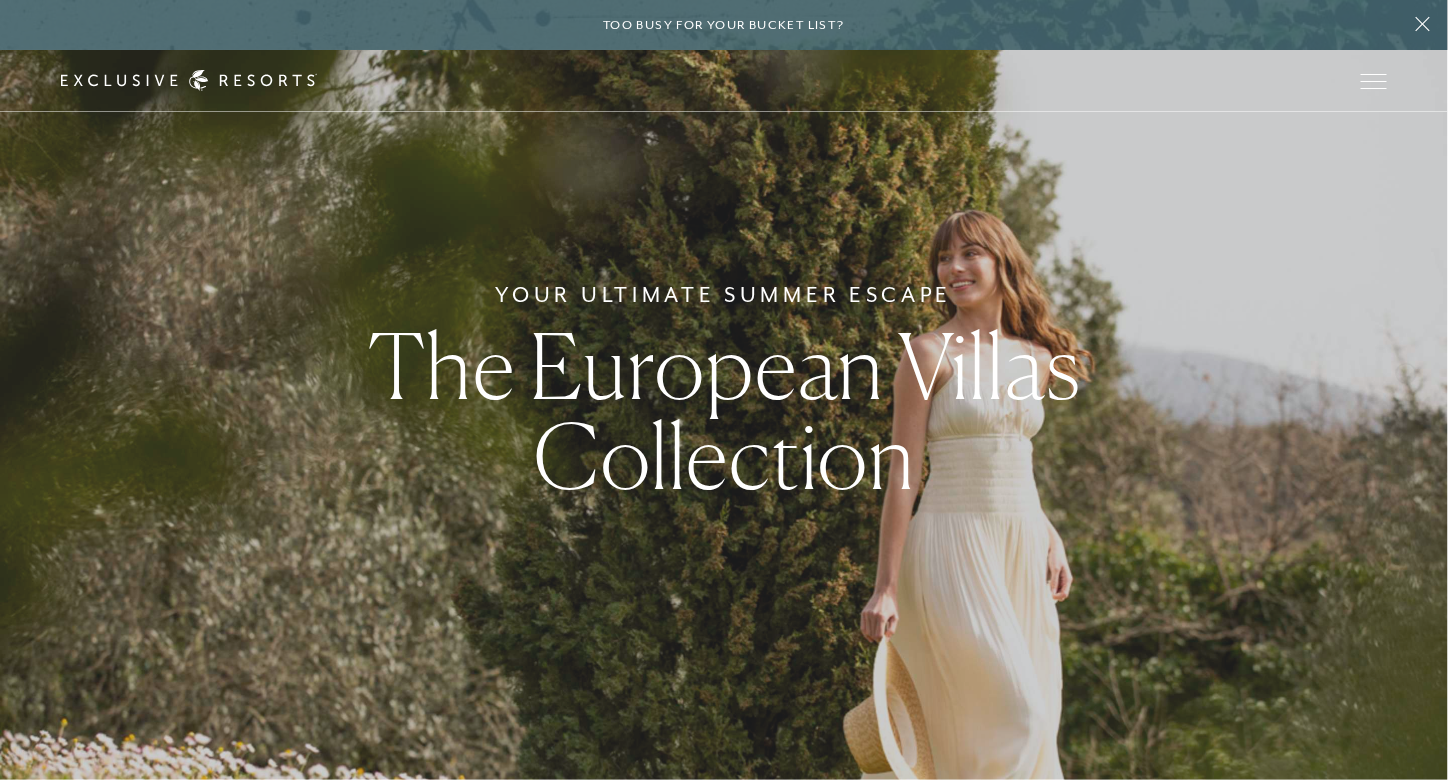 click on "Your Ultimate Summer Escape The [LOCATION] Collection" at bounding box center [724, 390] 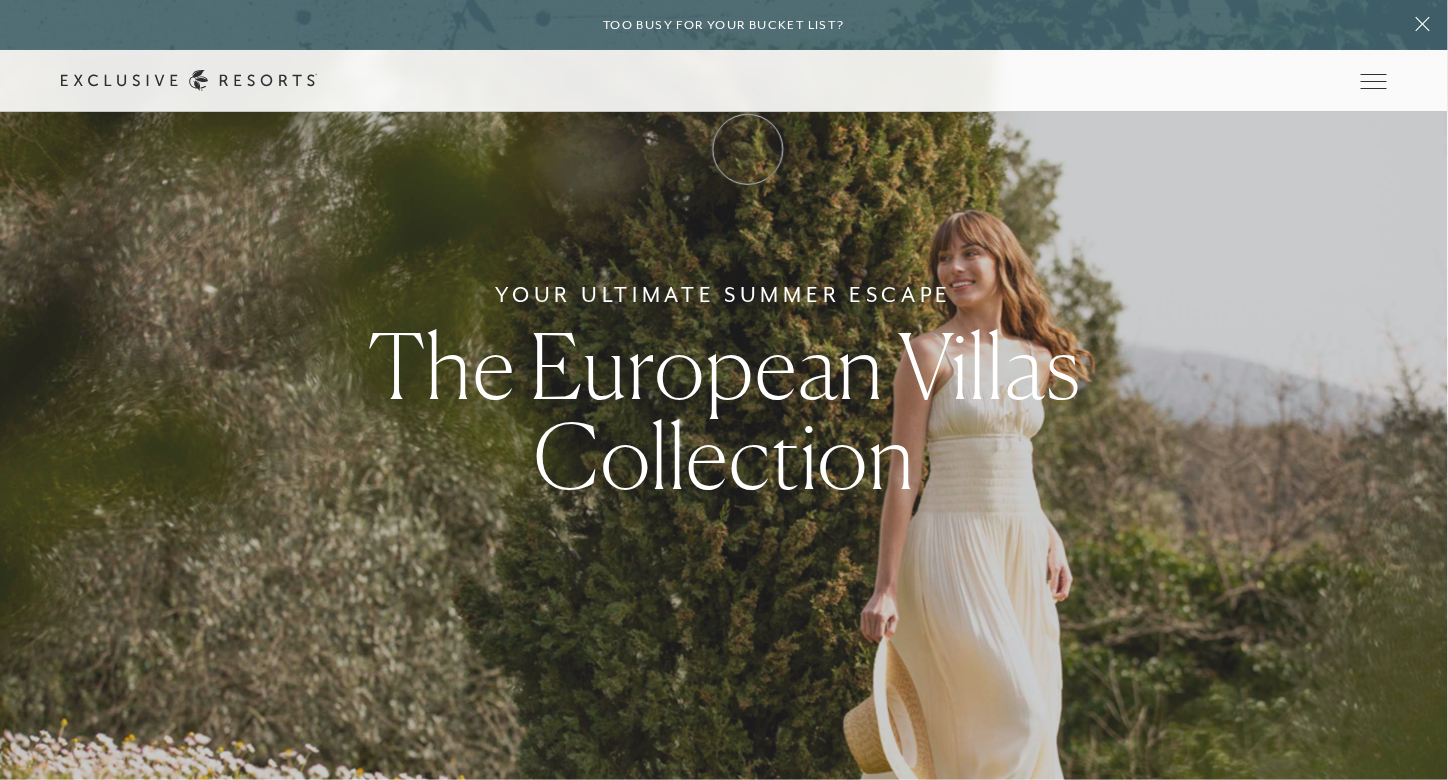 click on "Membership" at bounding box center (0, 0) 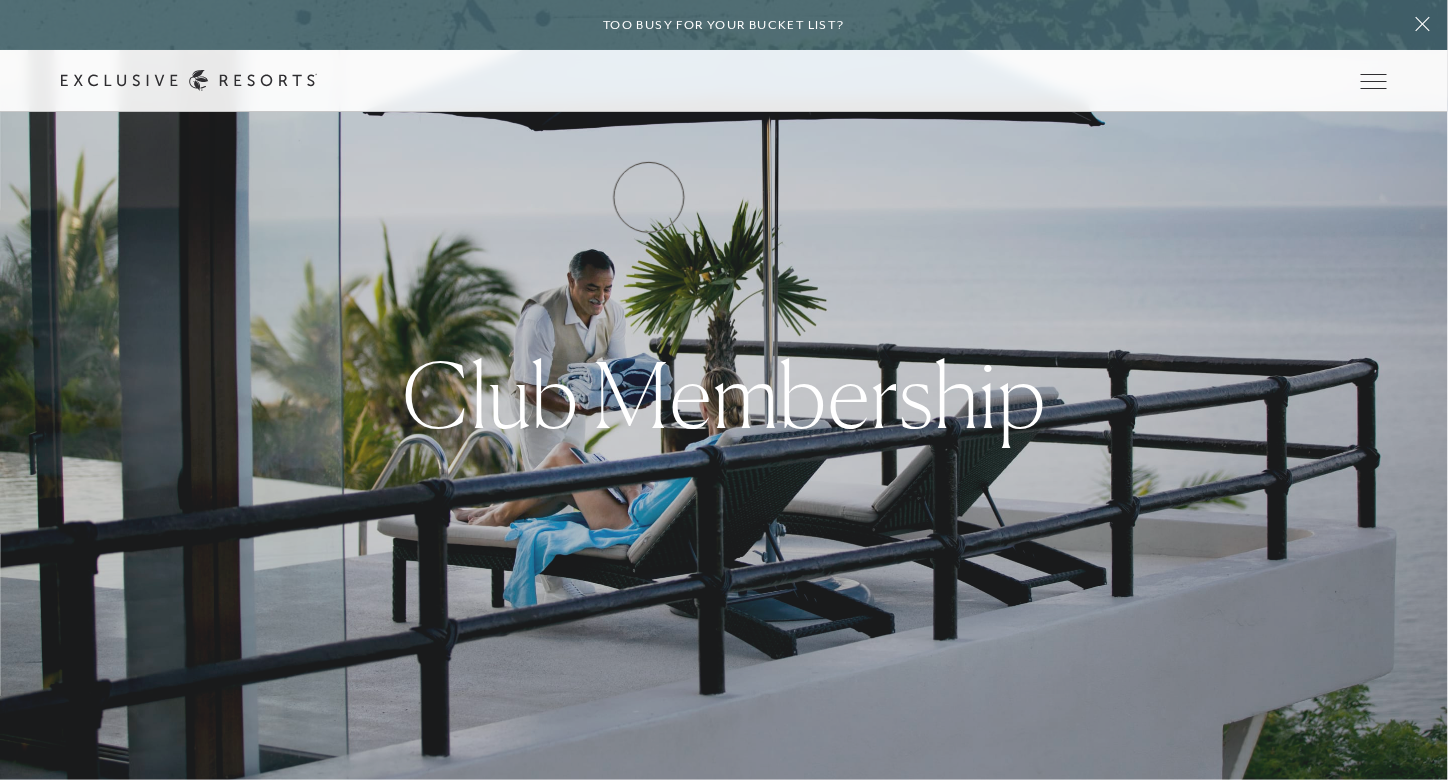 click on "How it works" at bounding box center [0, 0] 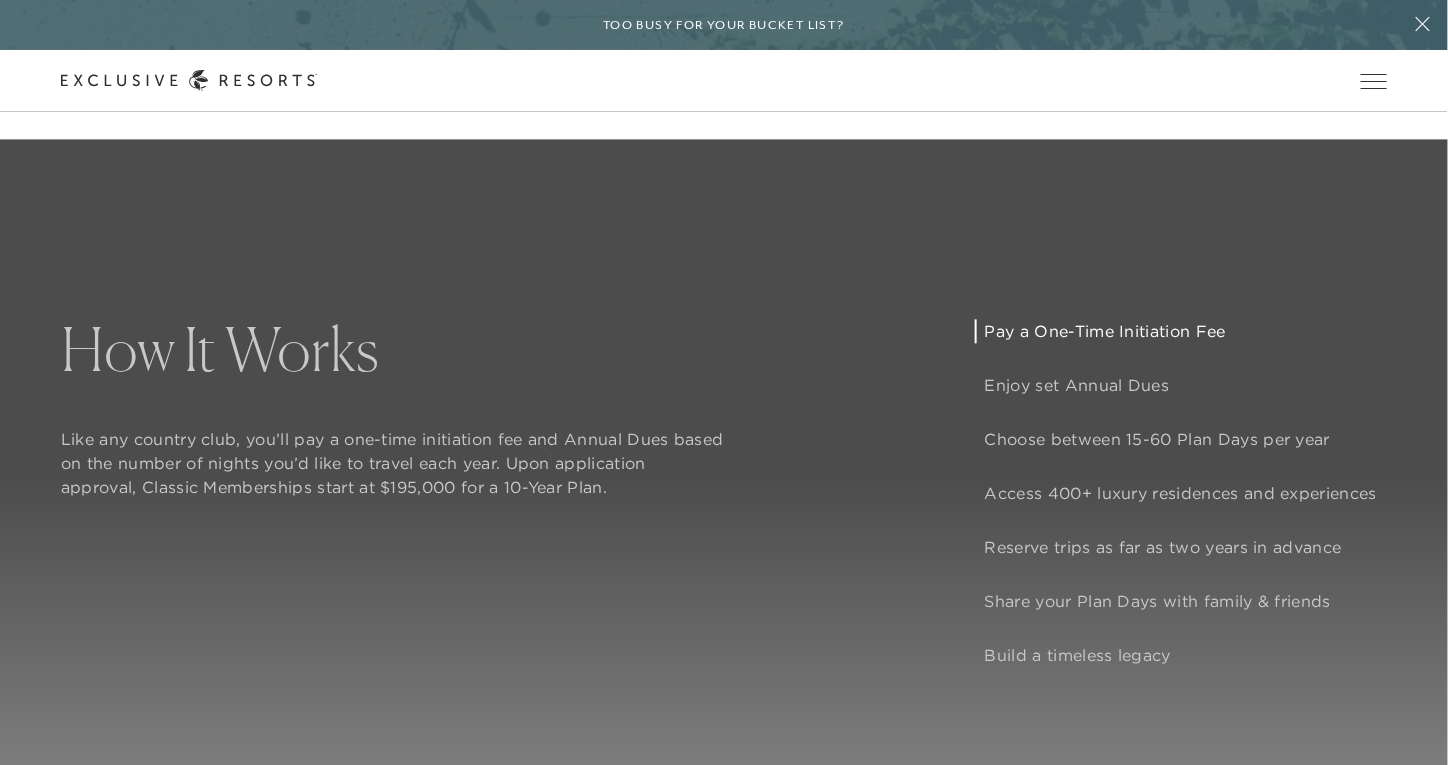 scroll, scrollTop: 1500, scrollLeft: 0, axis: vertical 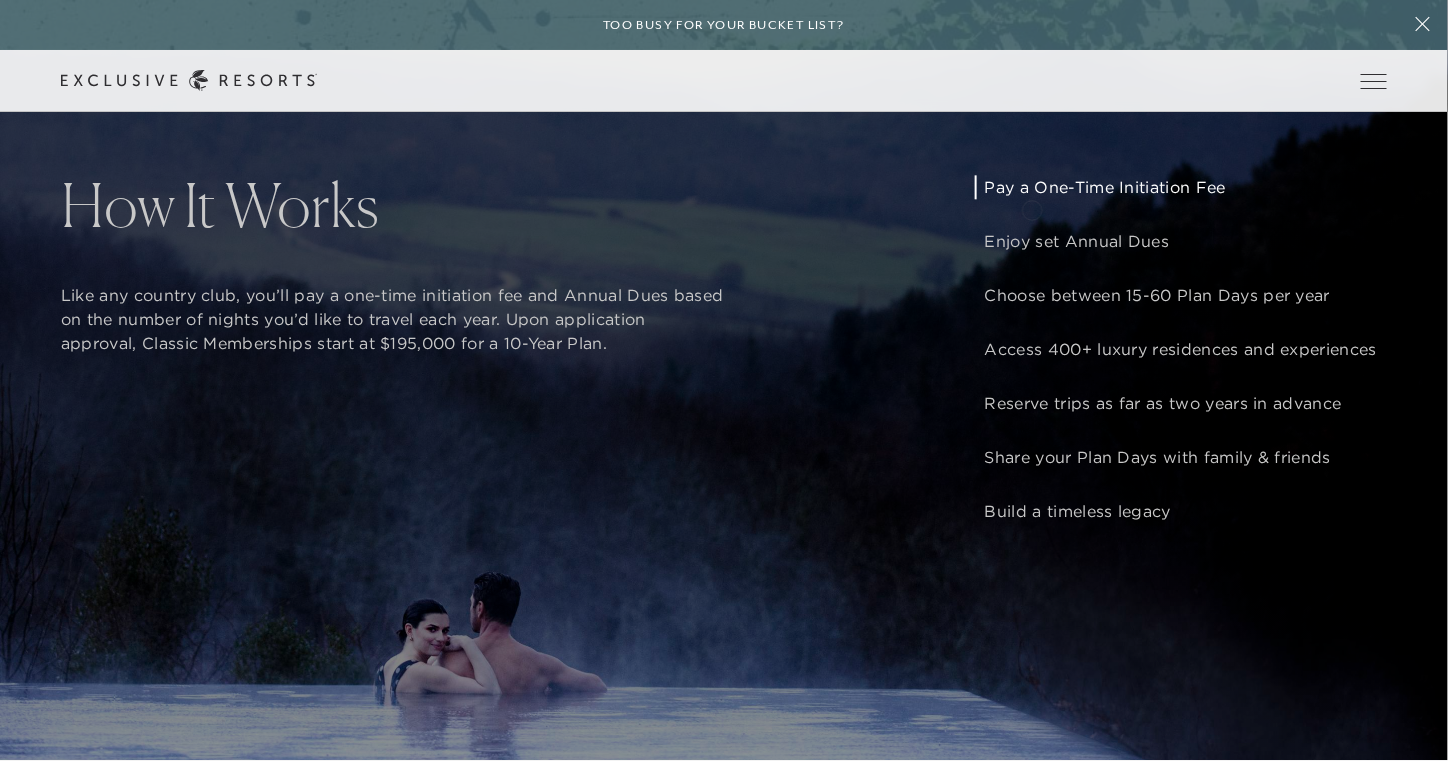 click on "Pay a One-Time Initiation Fee" at bounding box center (1181, 187) 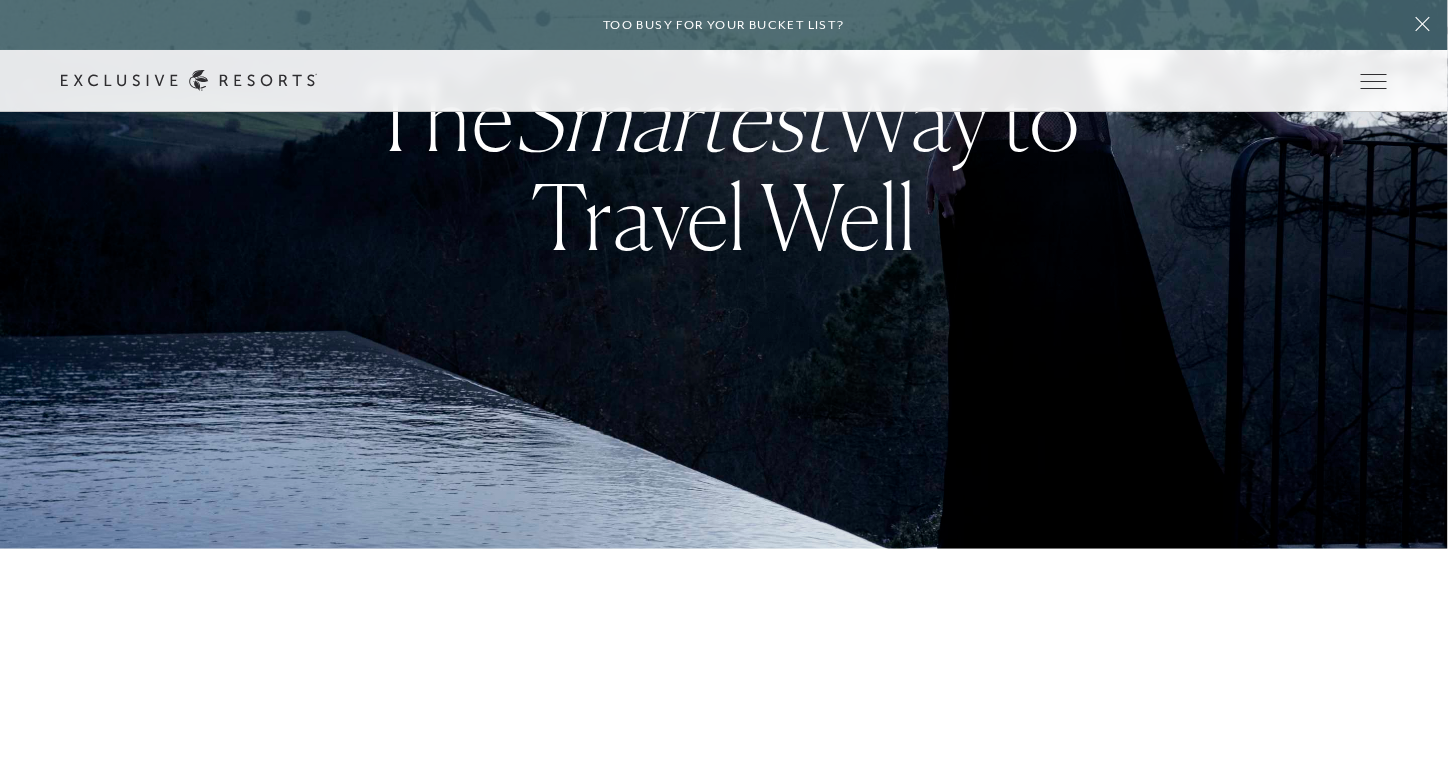 scroll, scrollTop: 166, scrollLeft: 0, axis: vertical 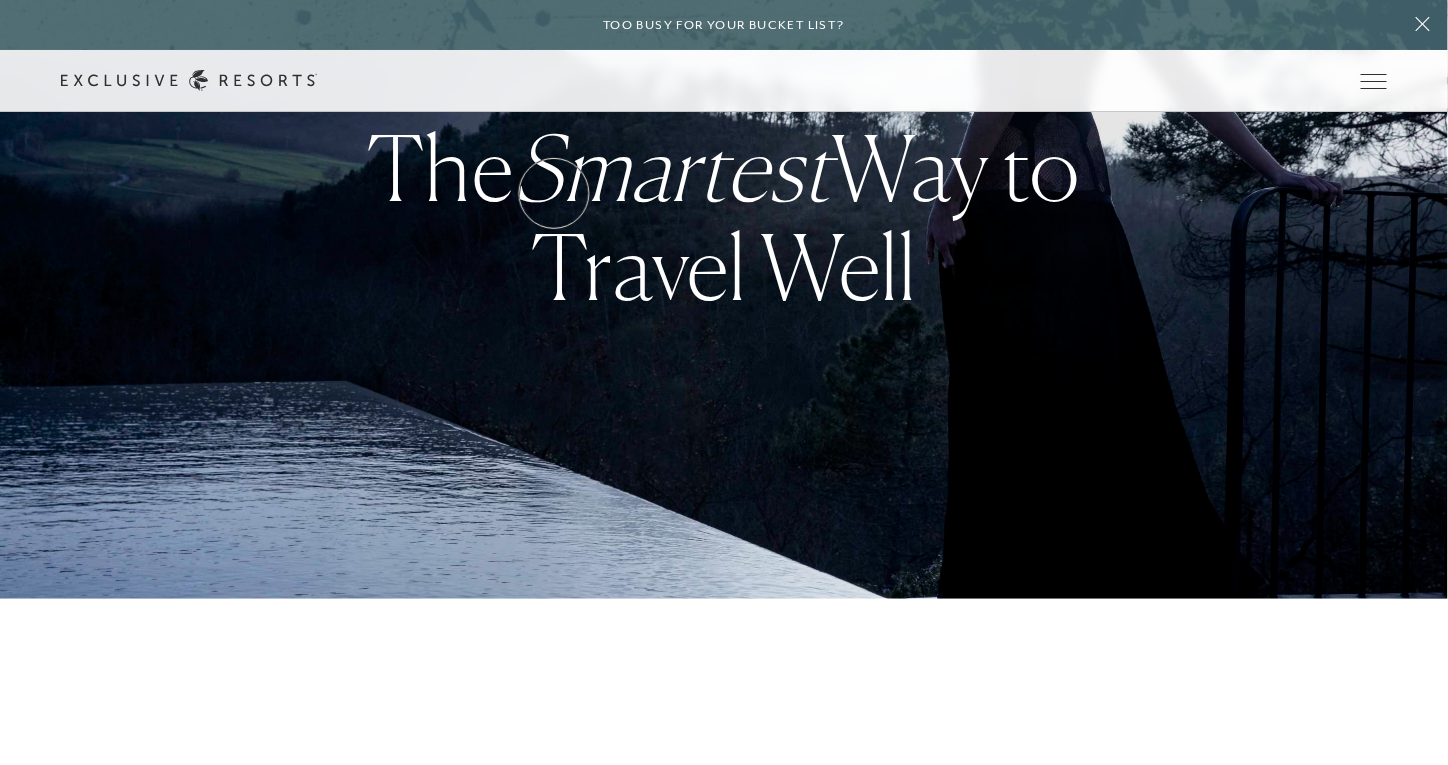 click on "Residence Collection" at bounding box center [0, 0] 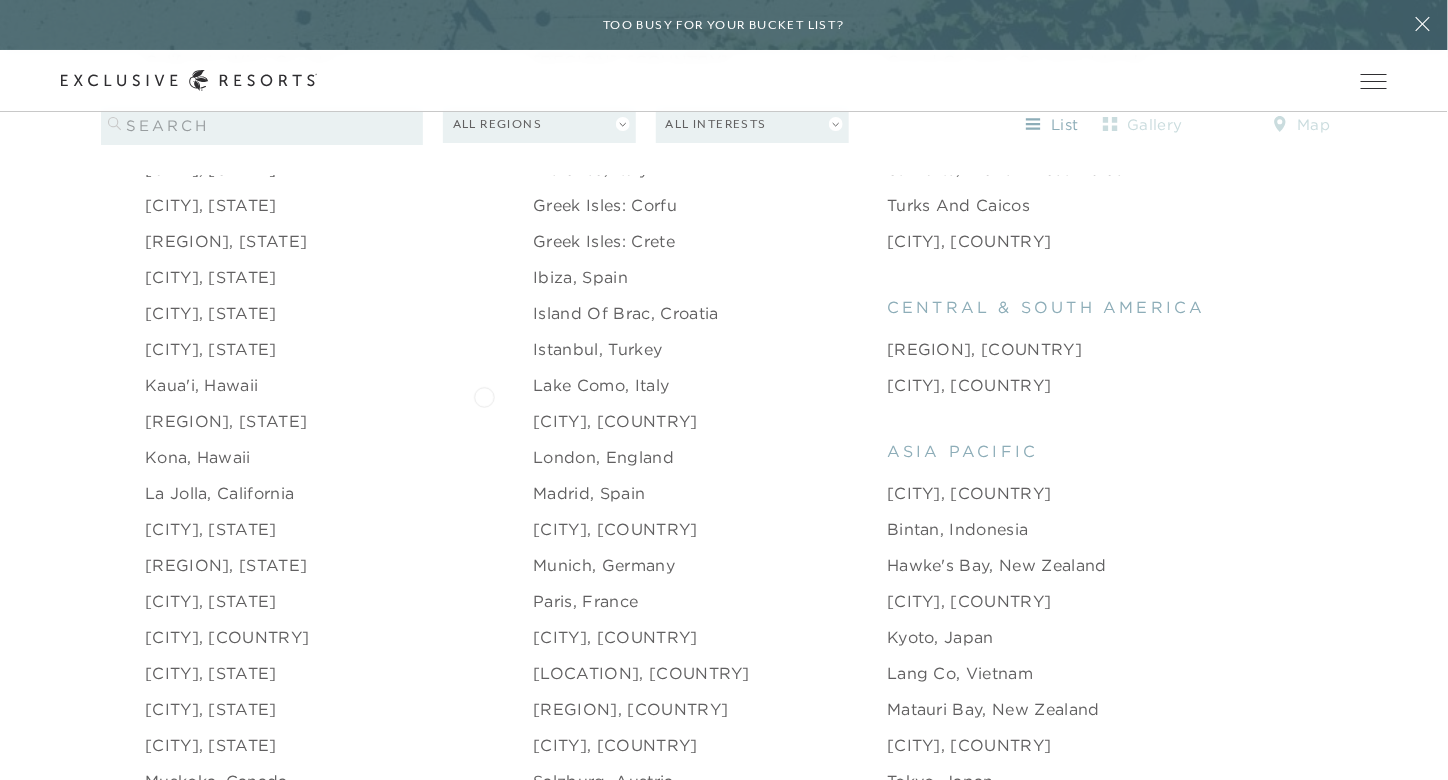 scroll, scrollTop: 2166, scrollLeft: 0, axis: vertical 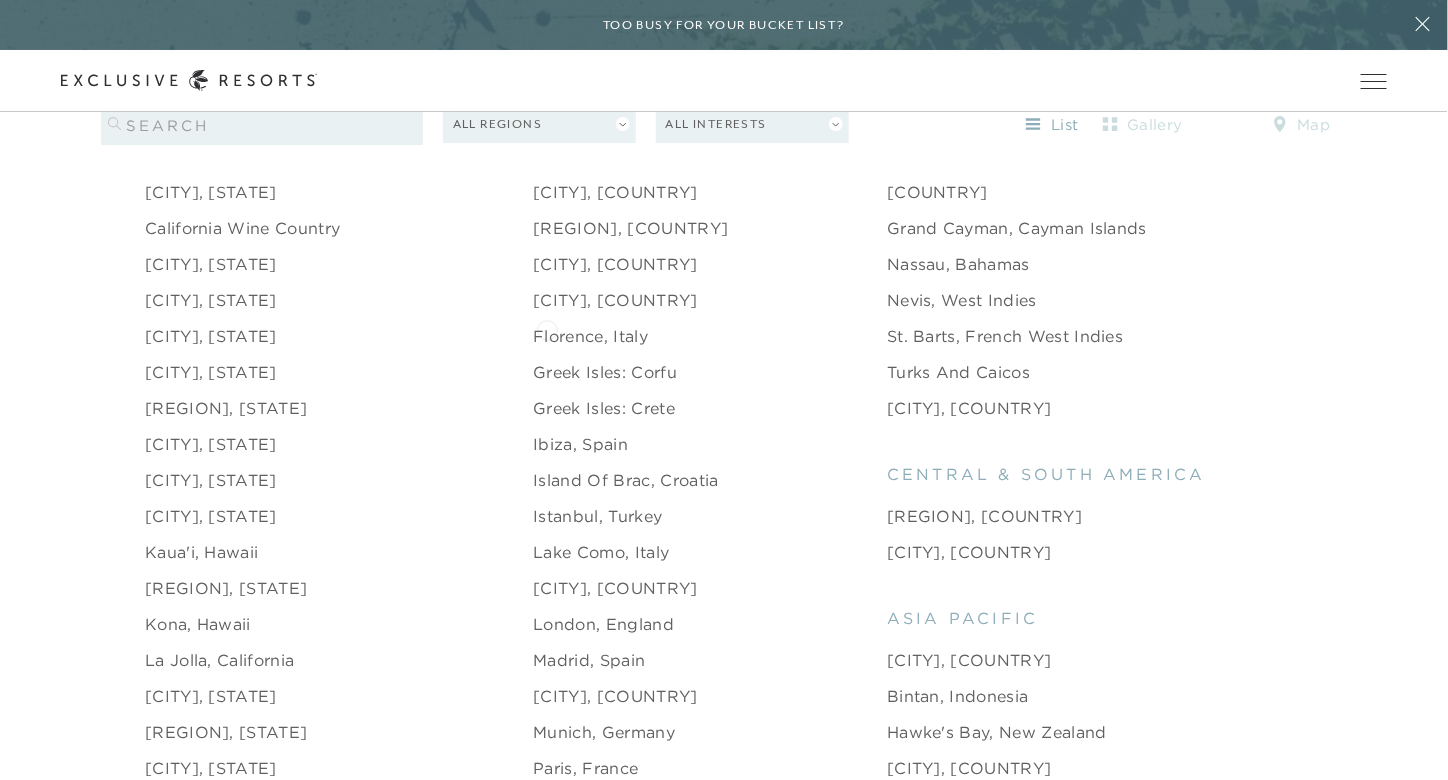 click on "Florence, Italy" at bounding box center [590, 336] 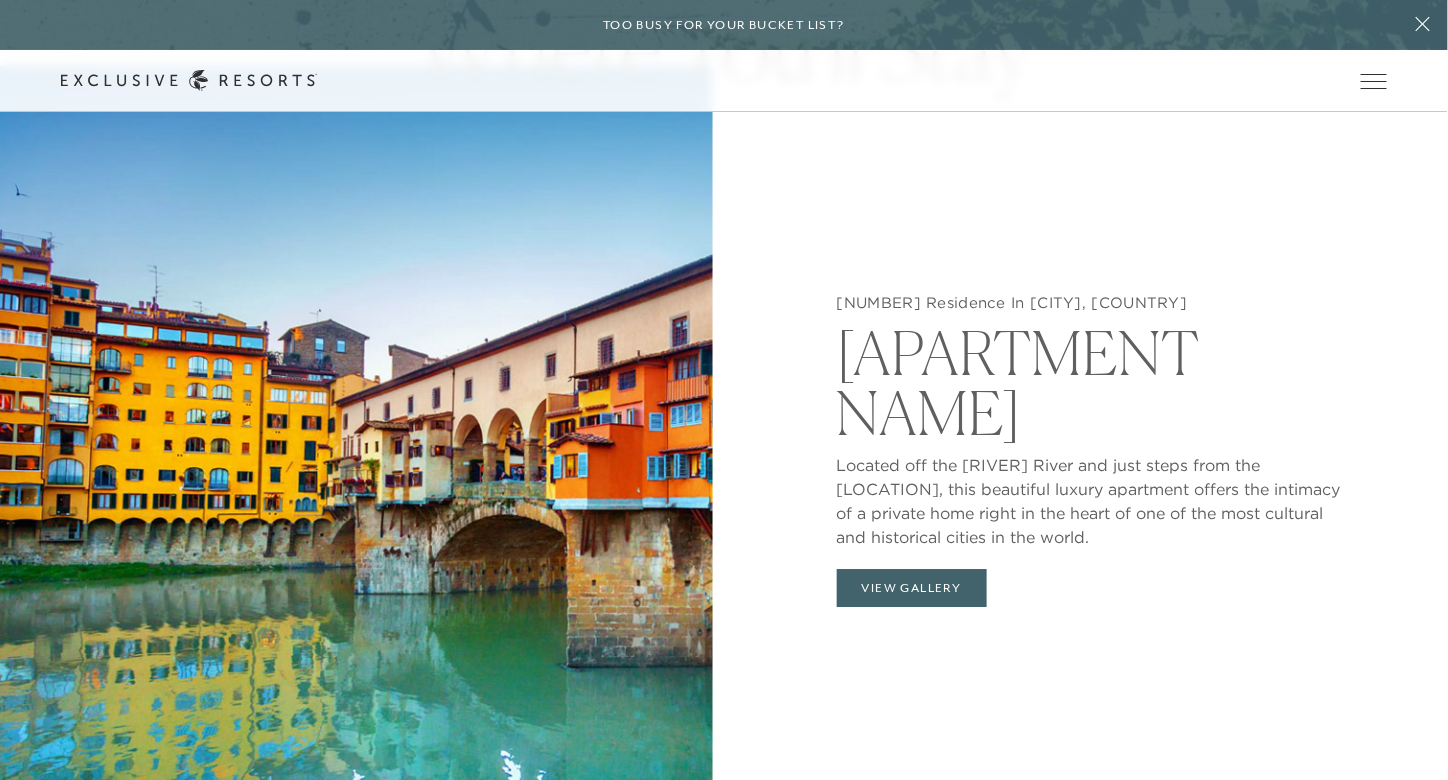 scroll, scrollTop: 1833, scrollLeft: 0, axis: vertical 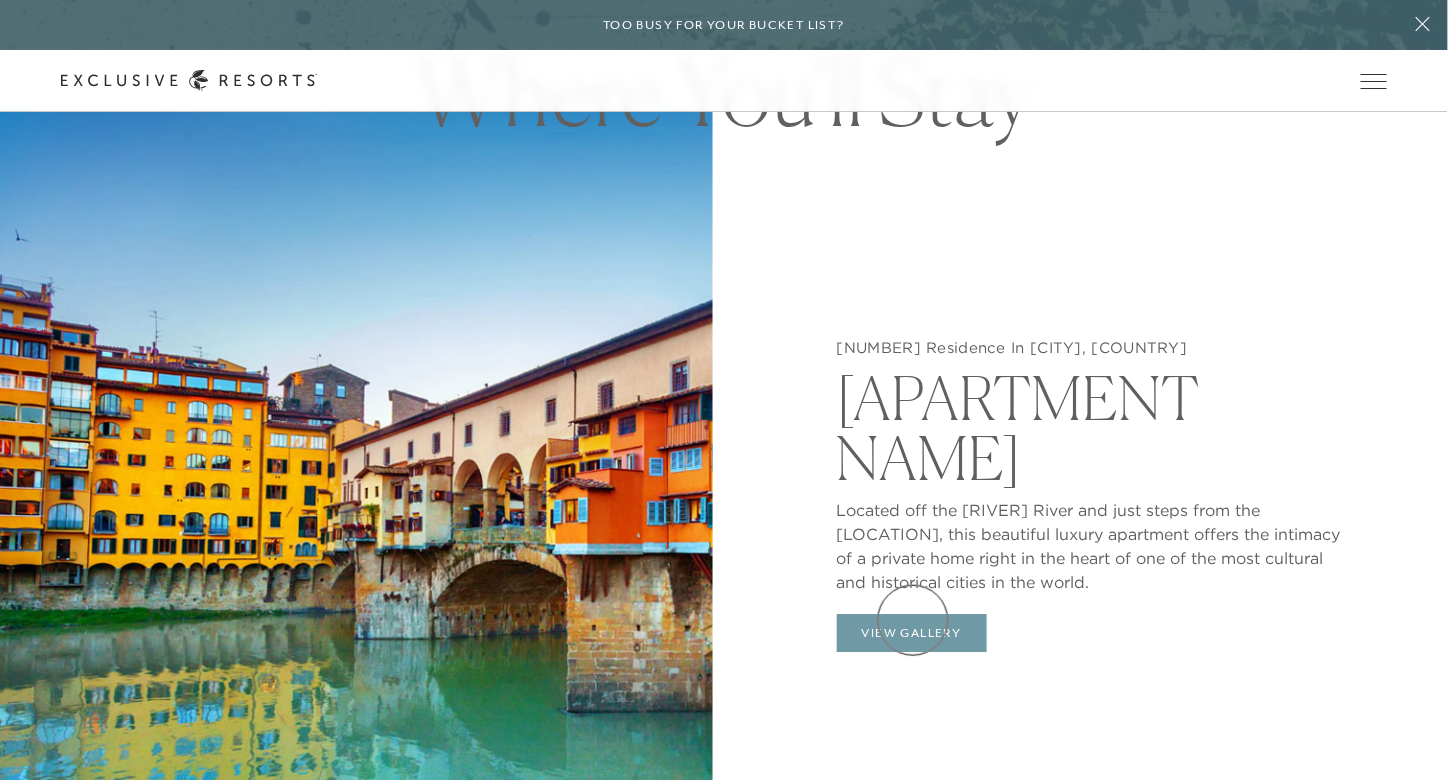 click on "View Gallery" at bounding box center [912, 633] 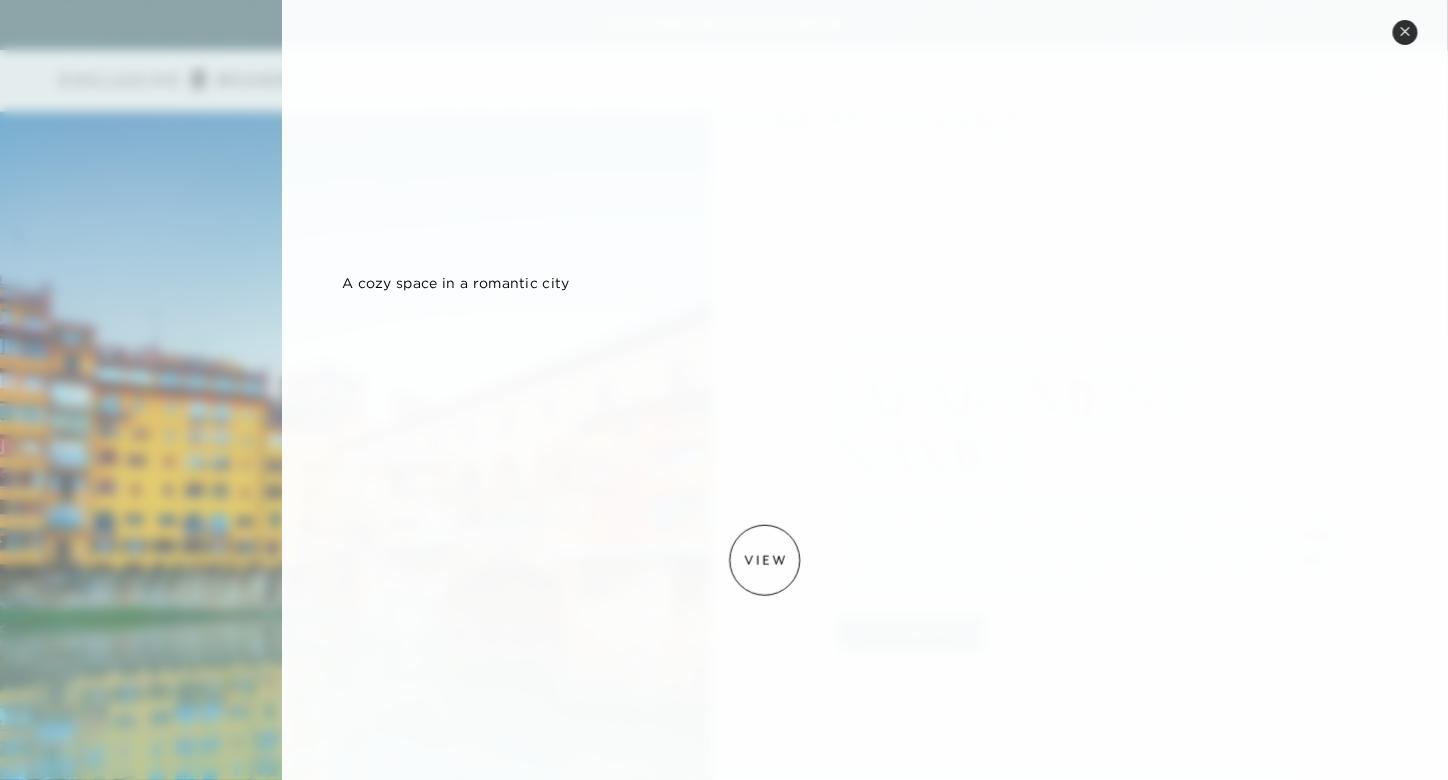 scroll, scrollTop: 789, scrollLeft: 0, axis: vertical 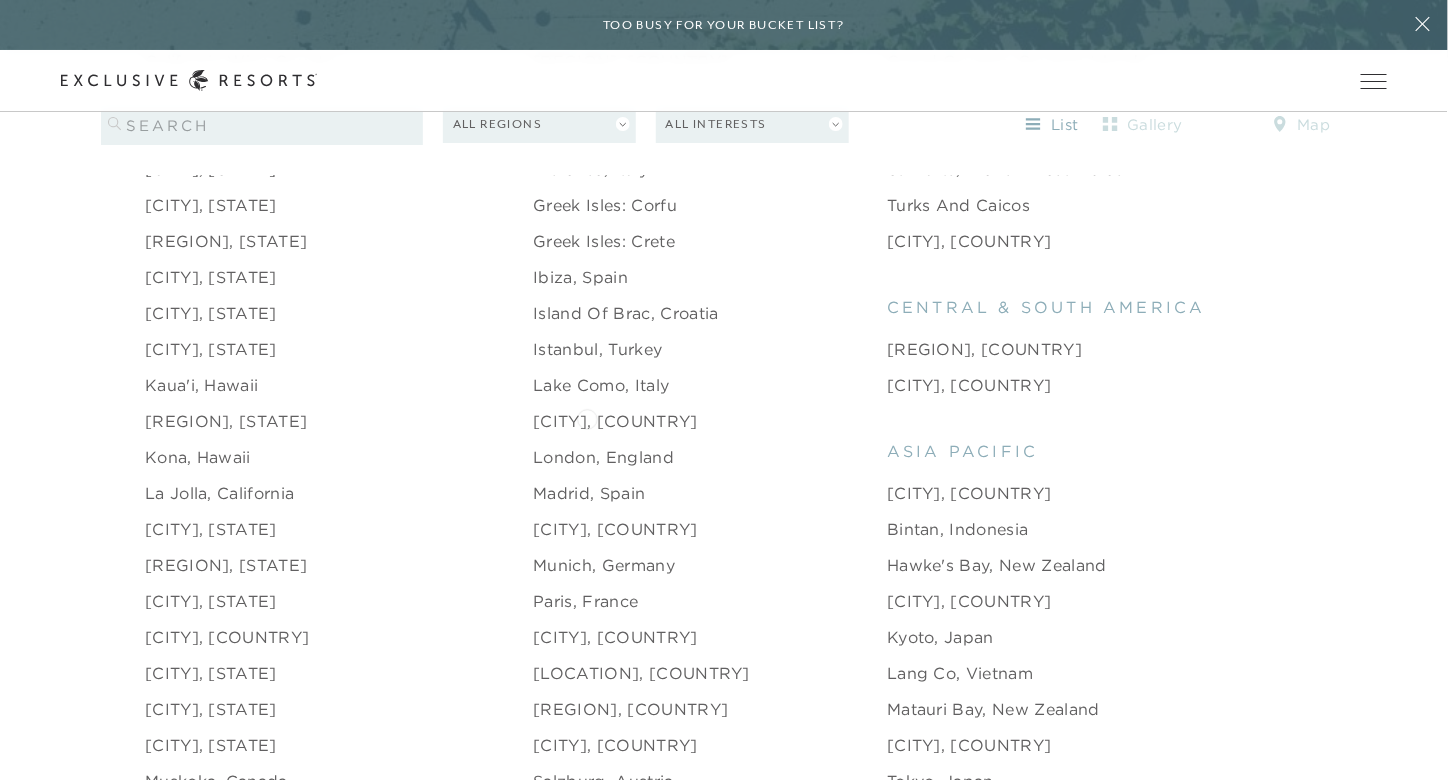 click on "[CITY], [COUNTRY]" at bounding box center [615, 421] 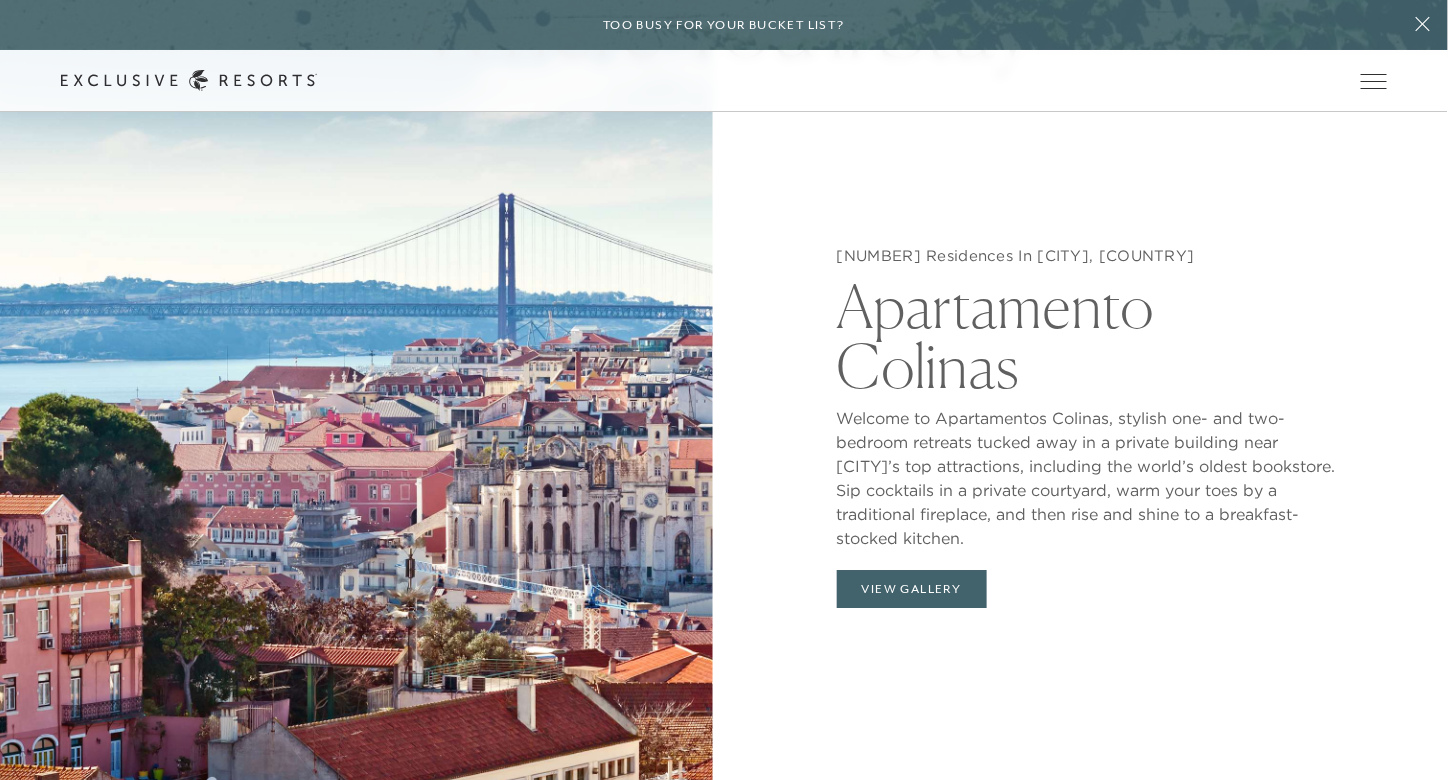 scroll, scrollTop: 2000, scrollLeft: 0, axis: vertical 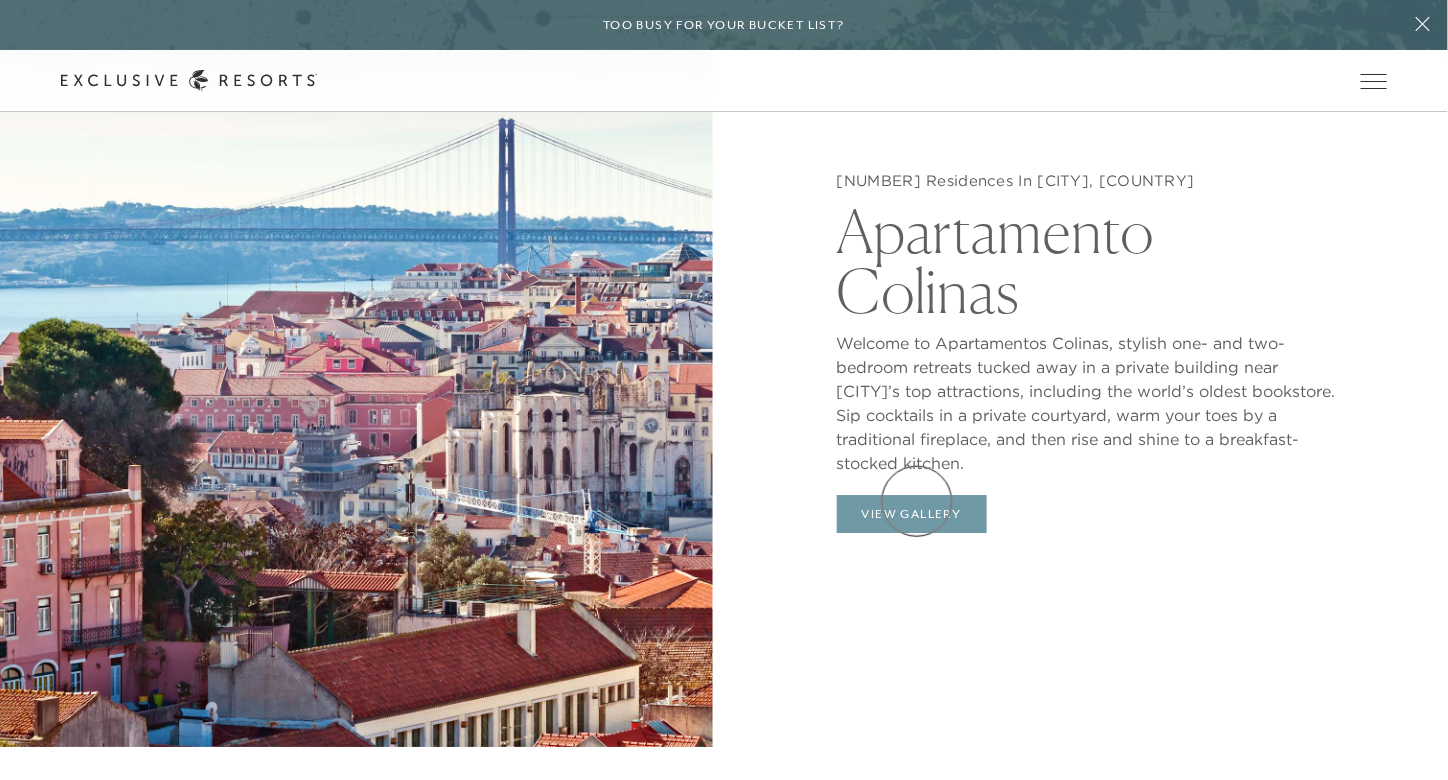 click on "View Gallery" at bounding box center [912, 514] 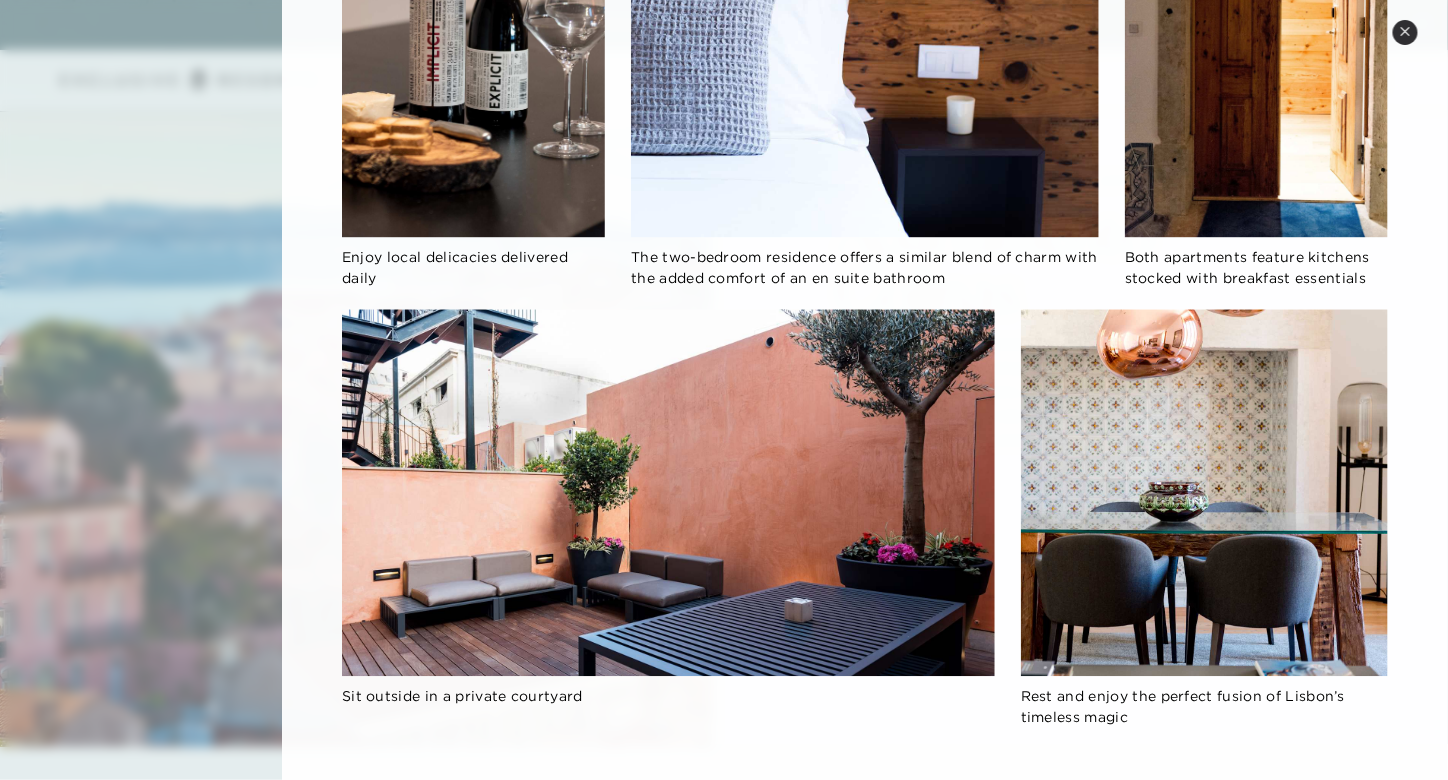 scroll, scrollTop: 1293, scrollLeft: 0, axis: vertical 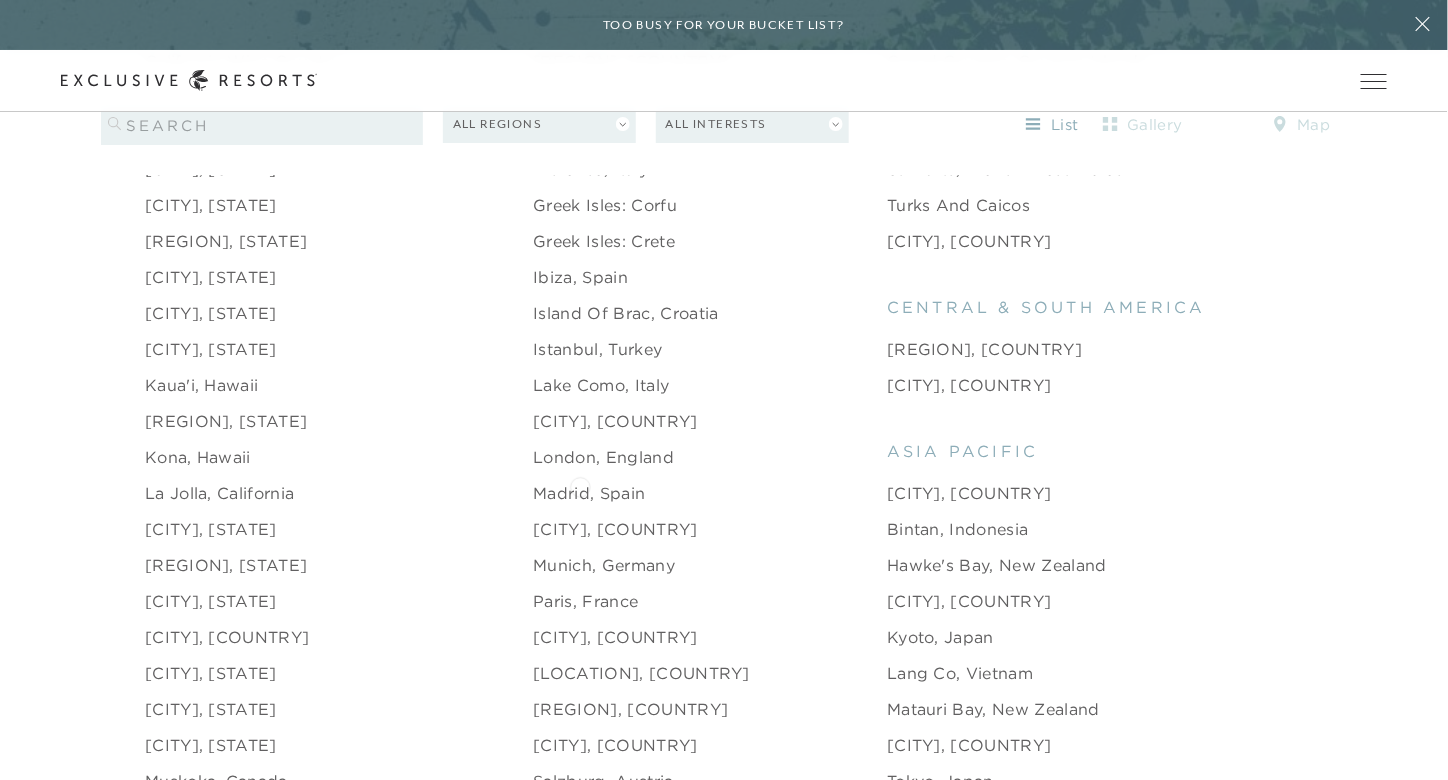 click on "Madrid, Spain" at bounding box center [589, 493] 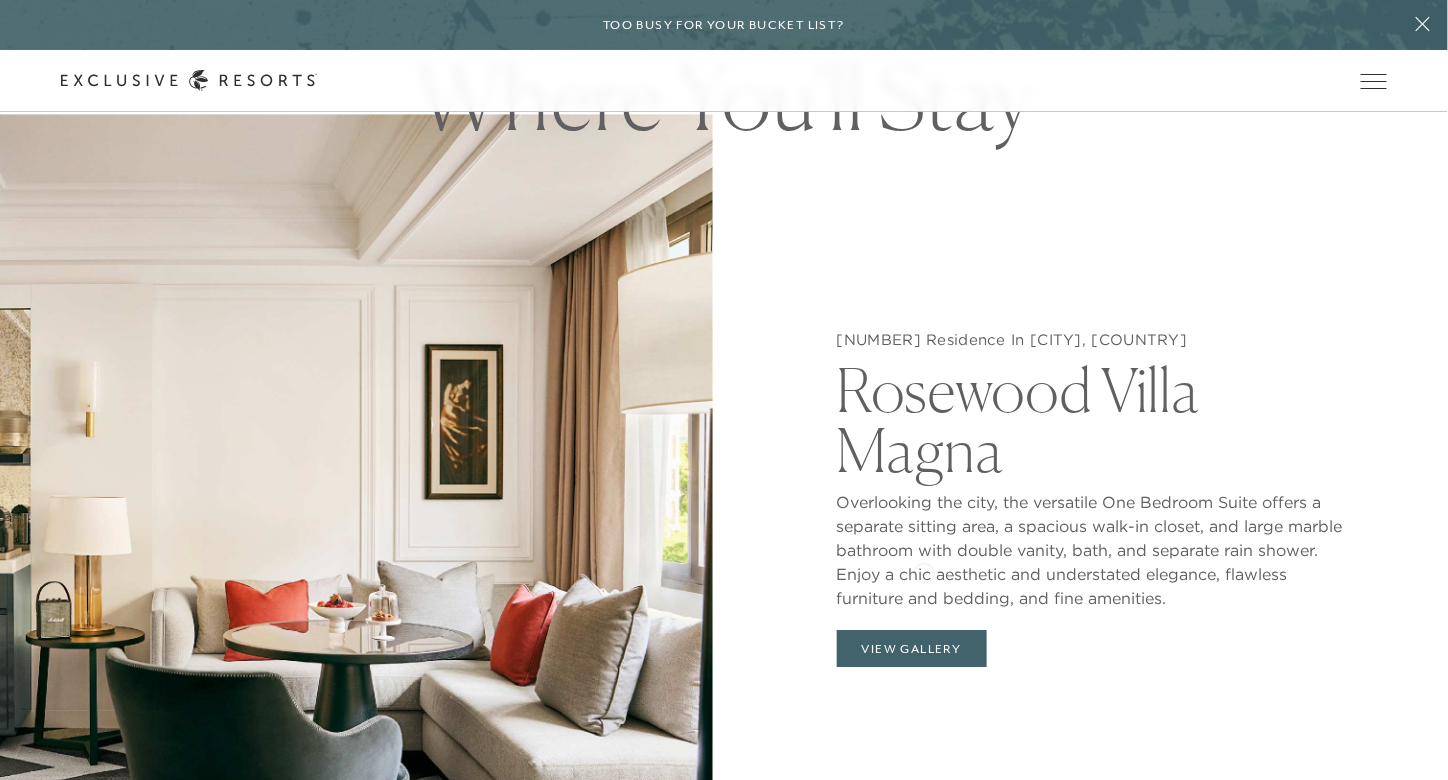 scroll, scrollTop: 2000, scrollLeft: 0, axis: vertical 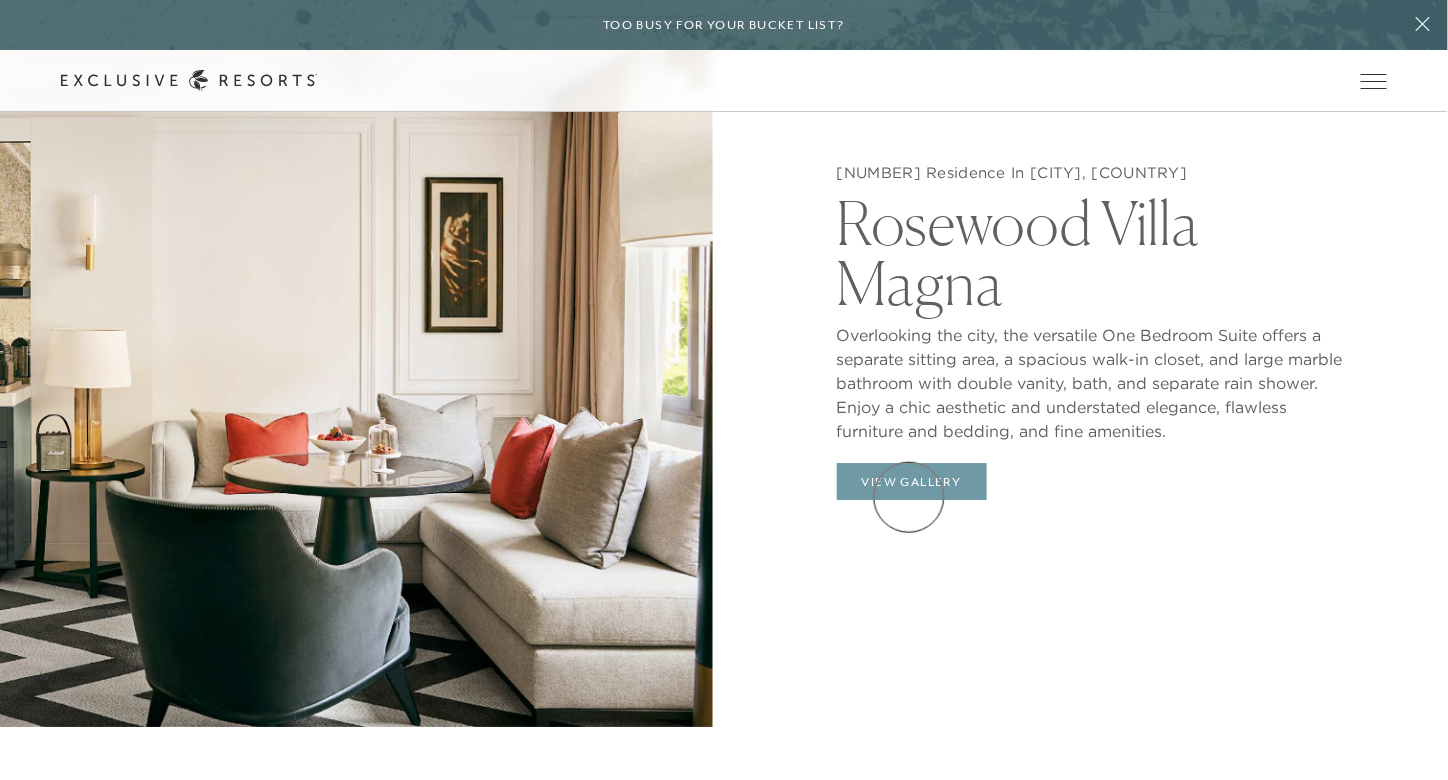 click on "View Gallery" at bounding box center (912, 482) 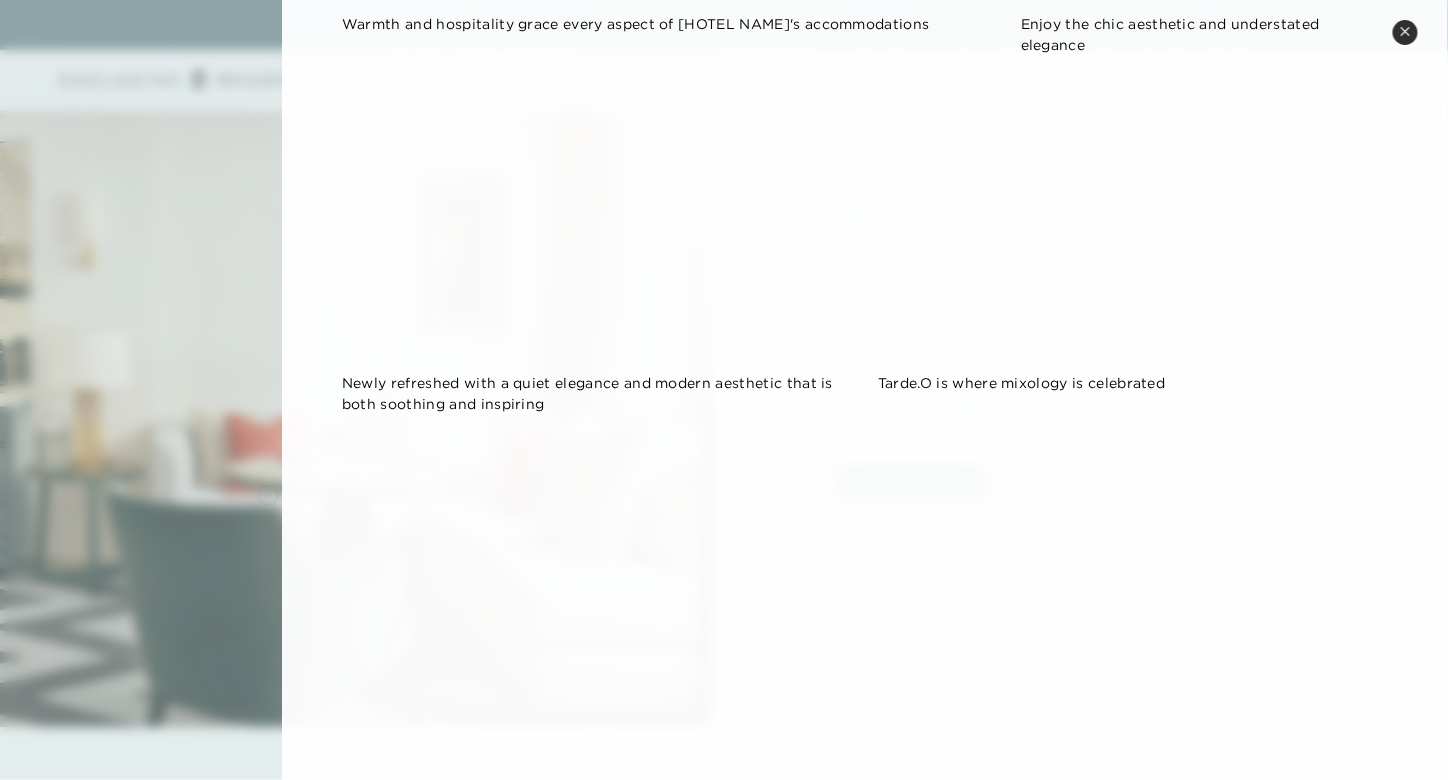 scroll, scrollTop: 666, scrollLeft: 0, axis: vertical 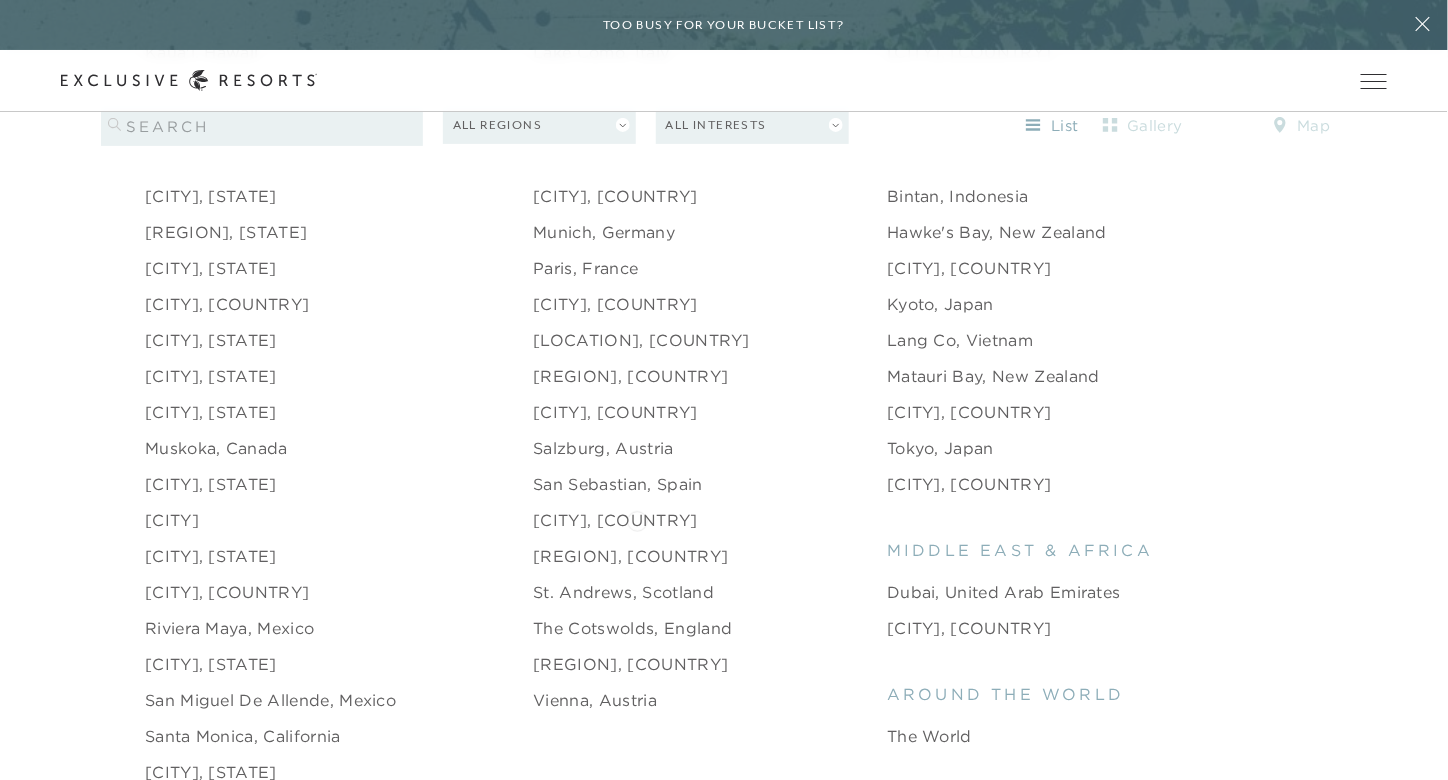 click on "[CITY], [COUNTRY]" at bounding box center (615, 520) 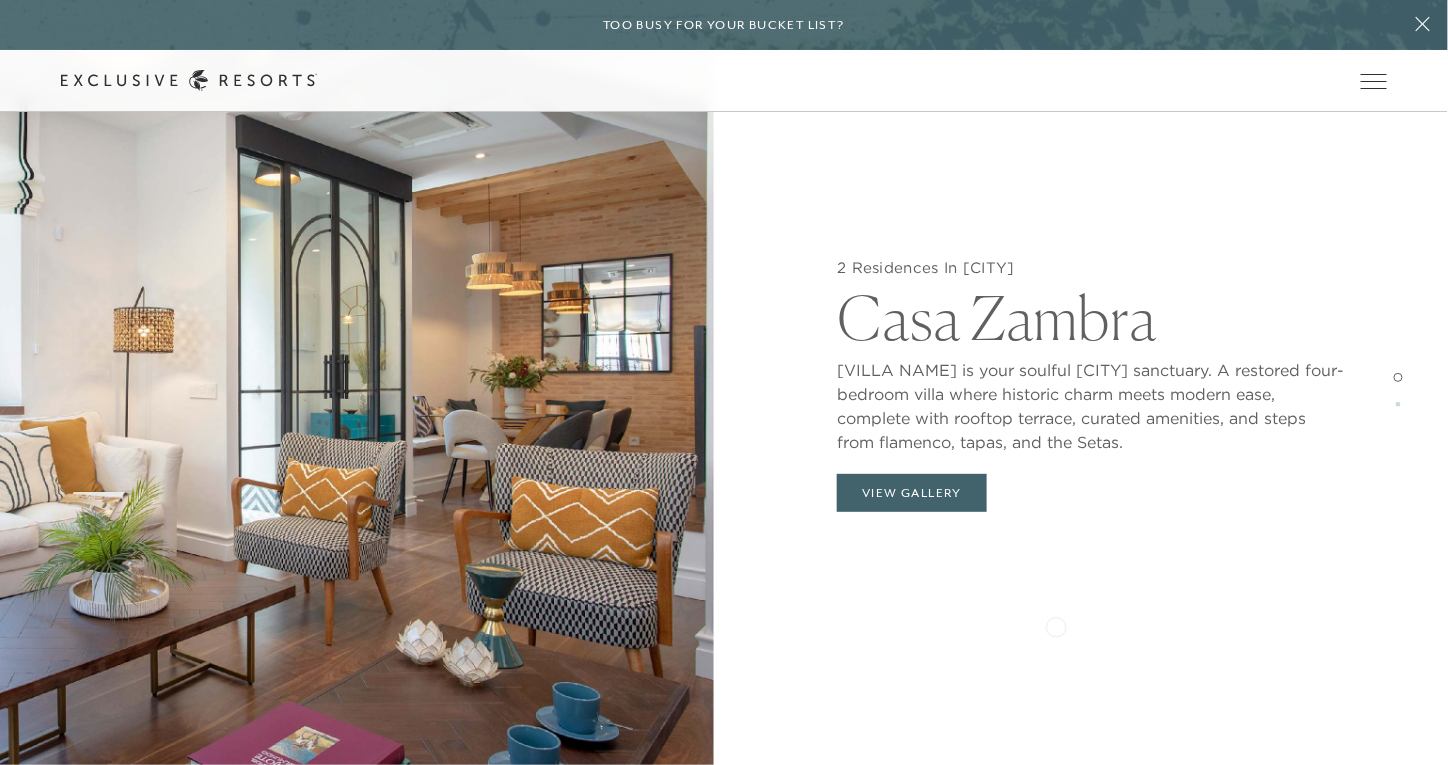 scroll, scrollTop: 2000, scrollLeft: 0, axis: vertical 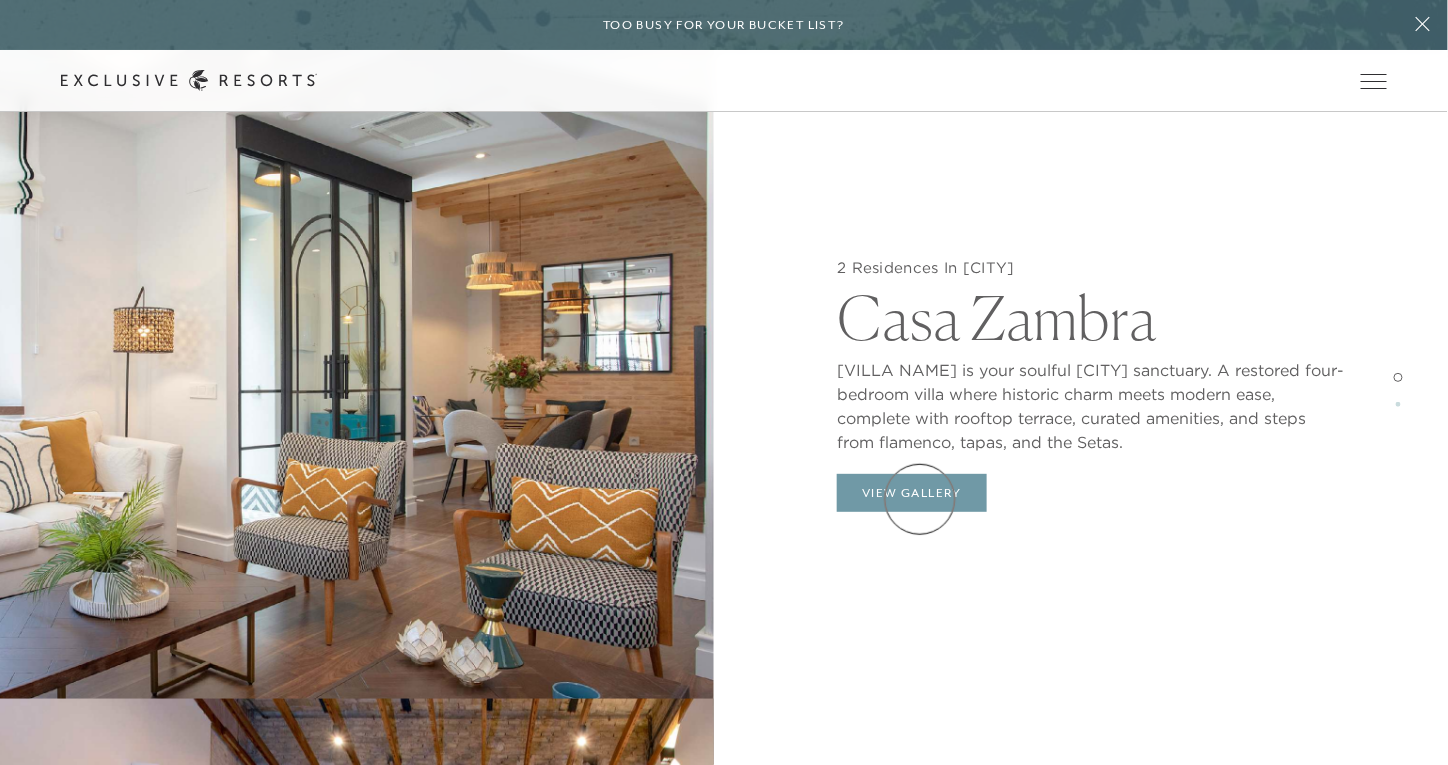 click on "View Gallery" at bounding box center [912, 493] 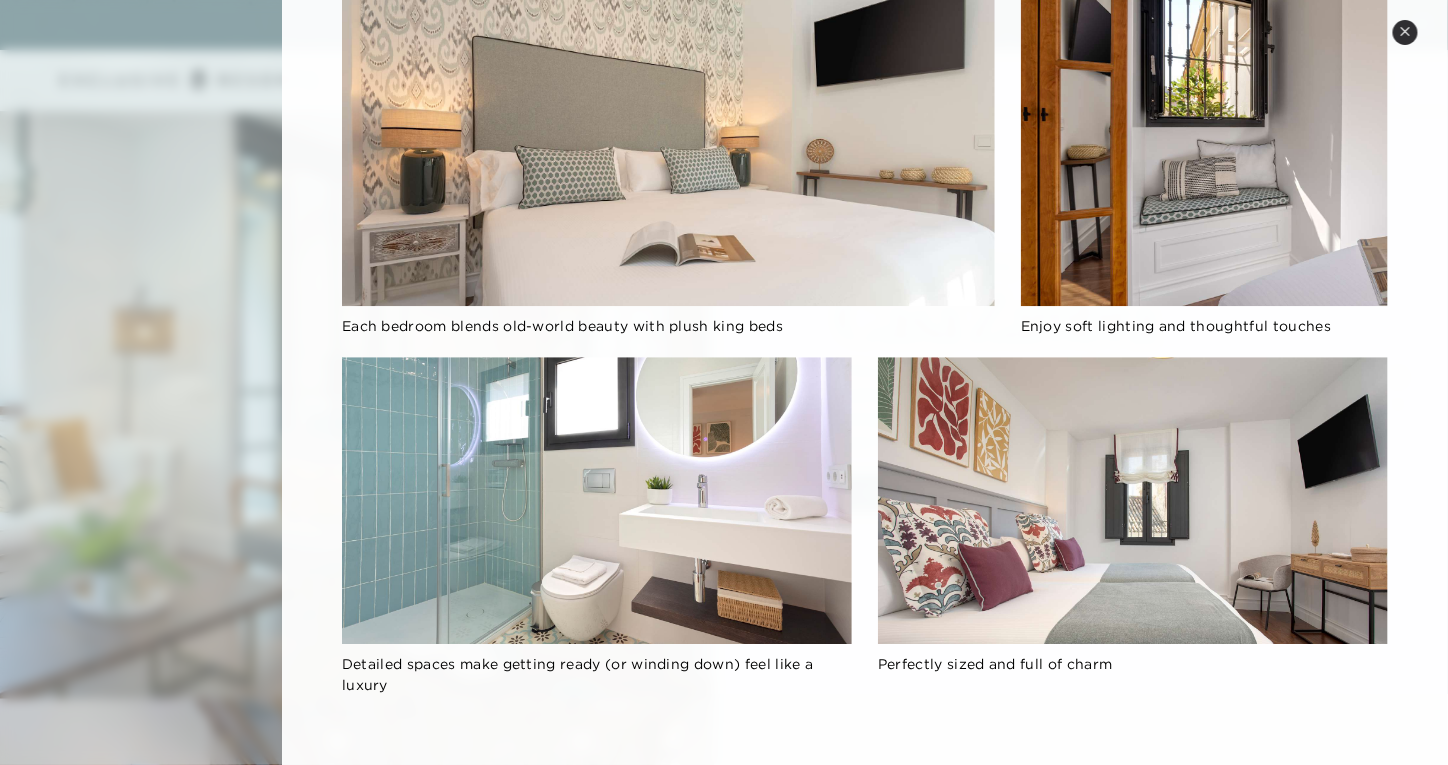 scroll, scrollTop: 1601, scrollLeft: 0, axis: vertical 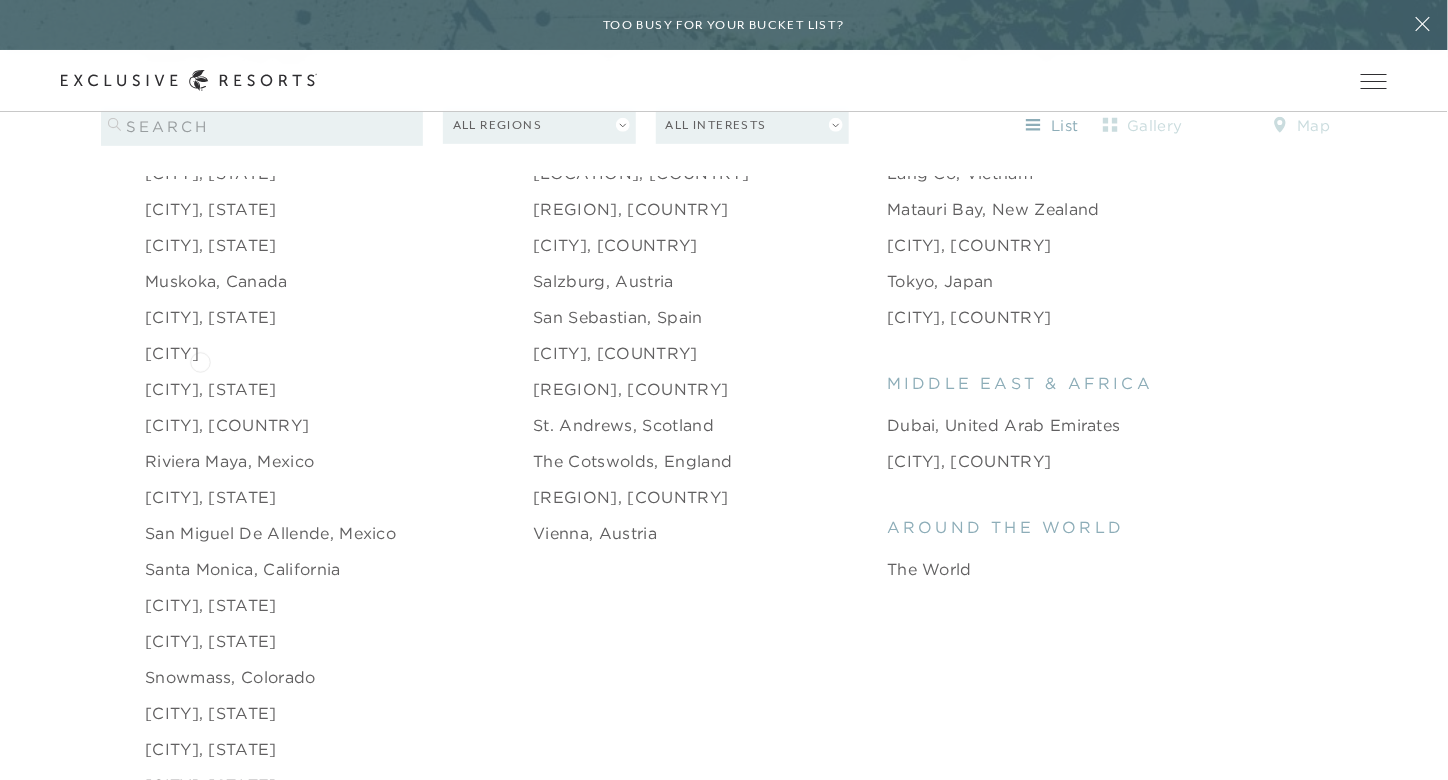 click on "[CITY]" at bounding box center [172, 353] 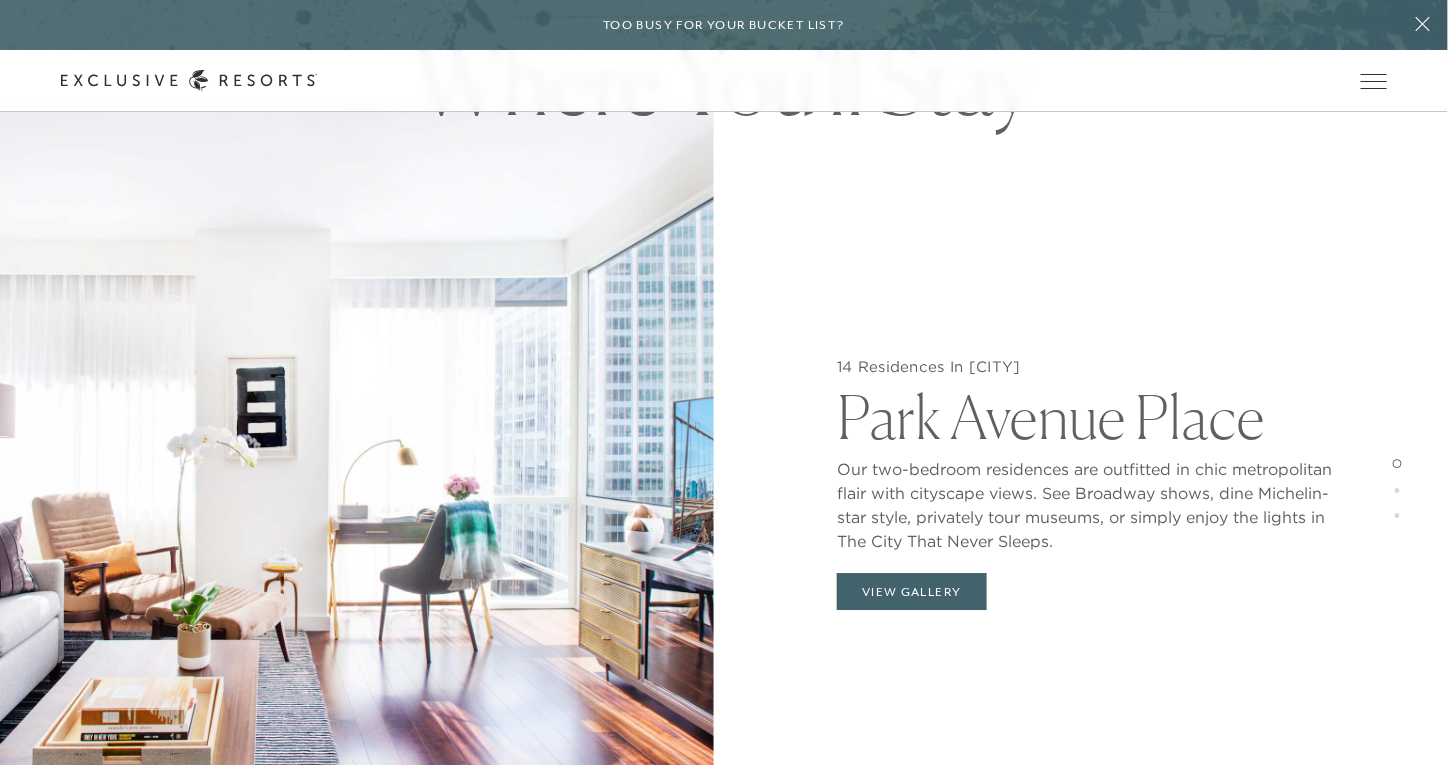 scroll, scrollTop: 2000, scrollLeft: 0, axis: vertical 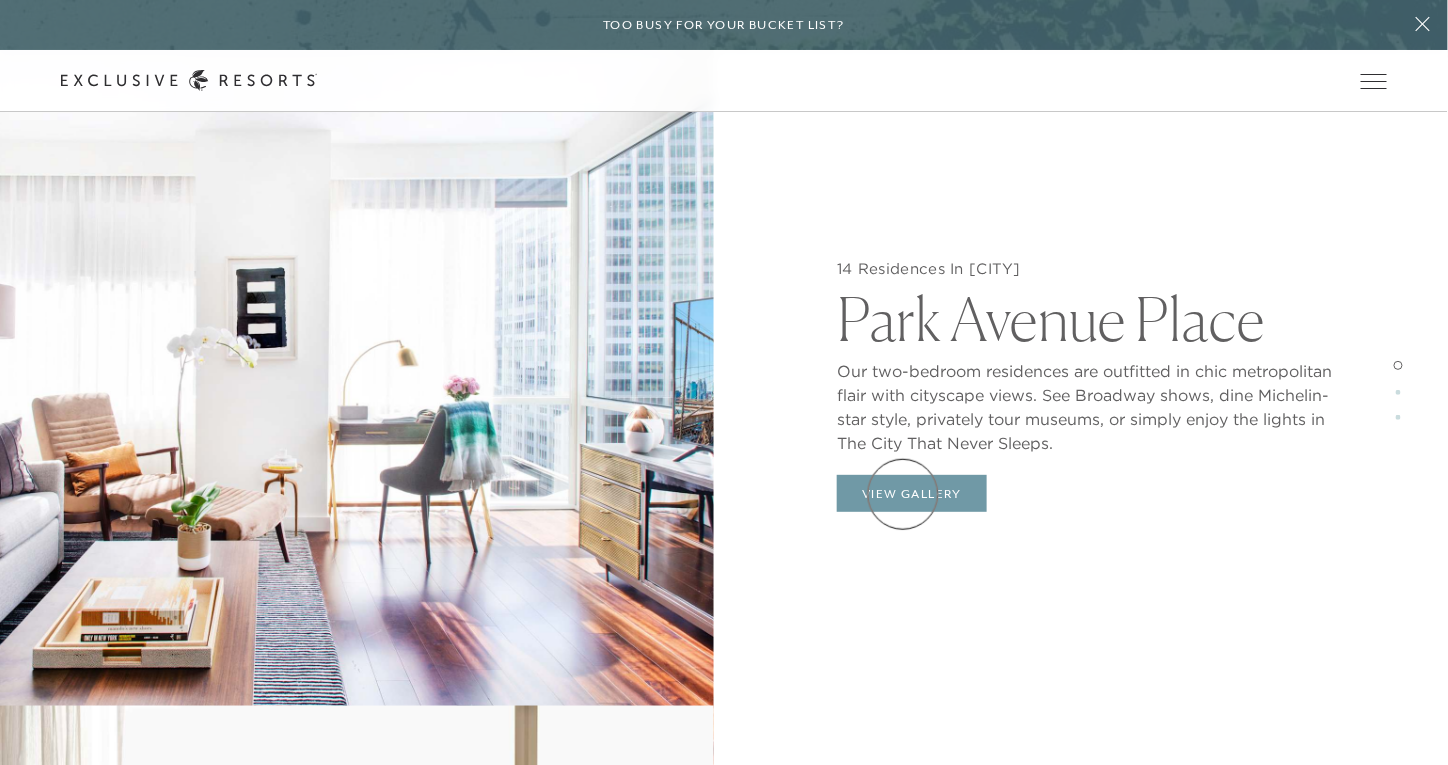 click on "View Gallery" at bounding box center (912, 494) 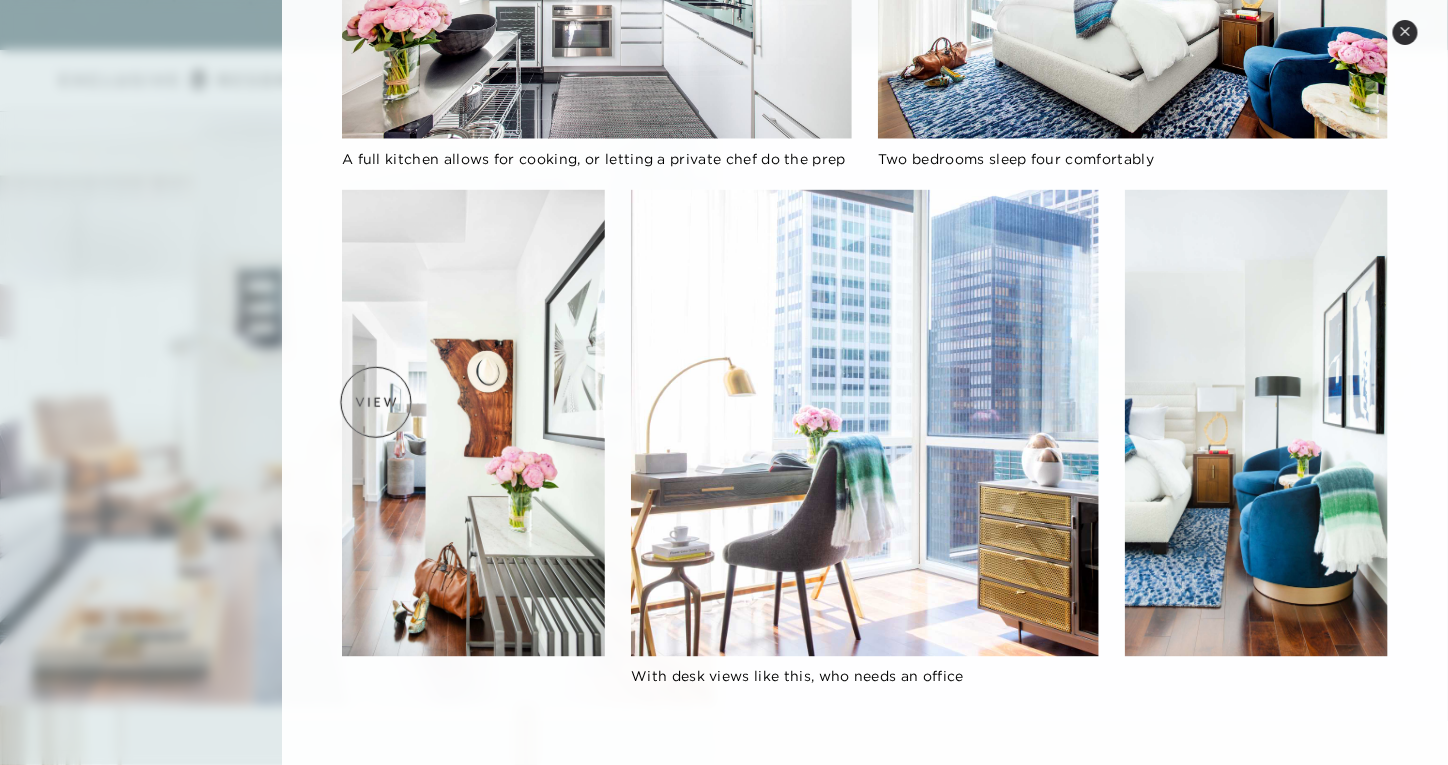 scroll, scrollTop: 804, scrollLeft: 0, axis: vertical 